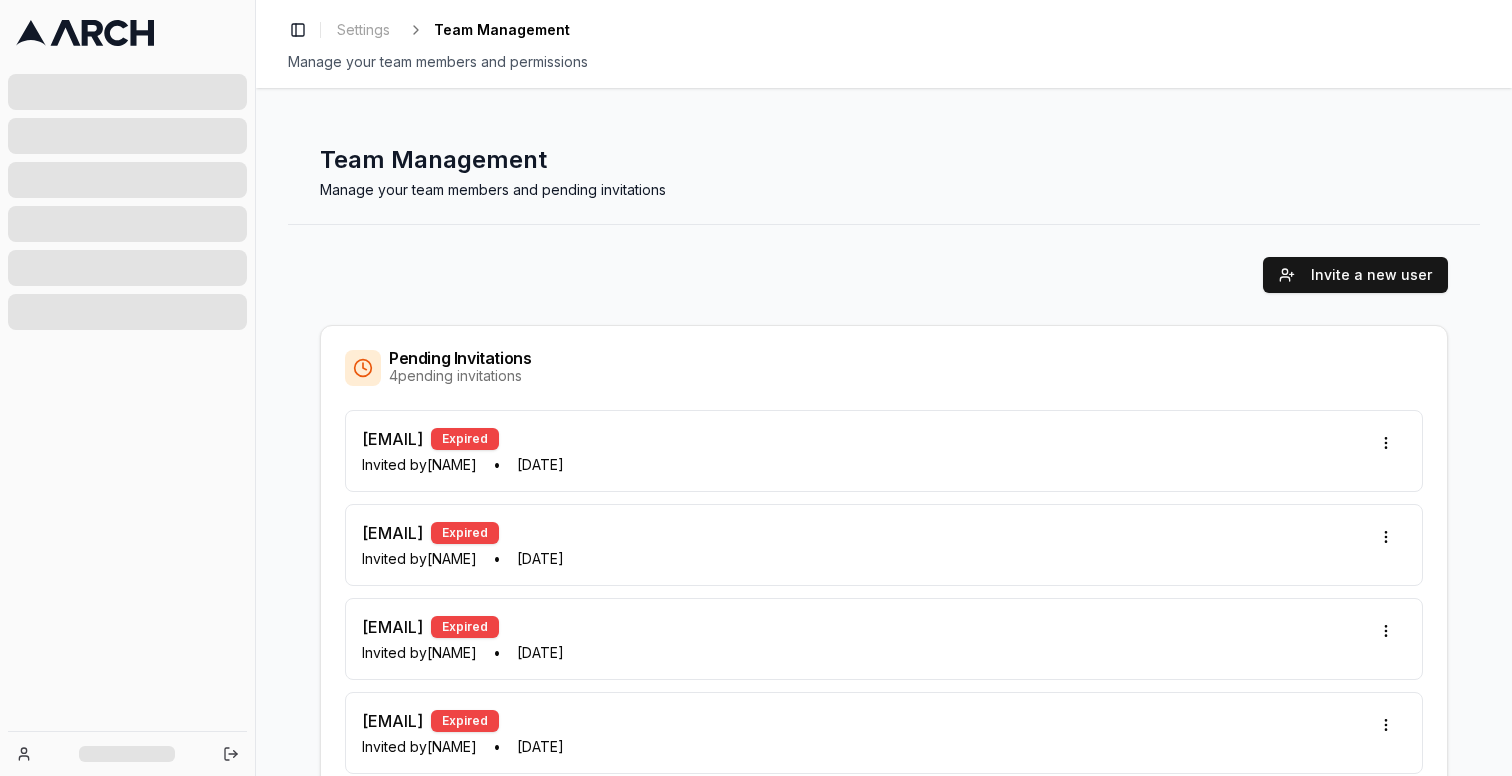 scroll, scrollTop: 0, scrollLeft: 0, axis: both 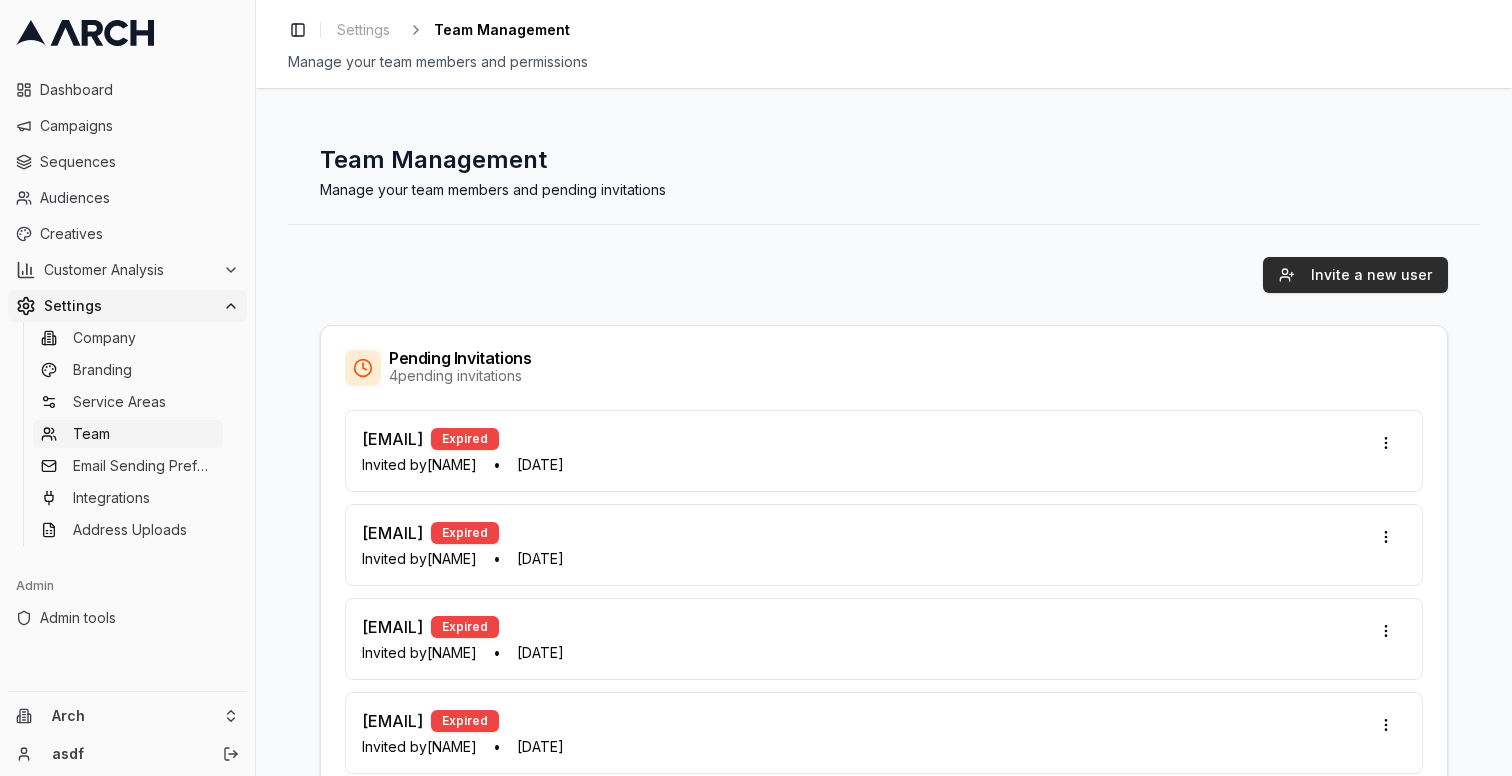 click on "Invite a new user" at bounding box center [1355, 275] 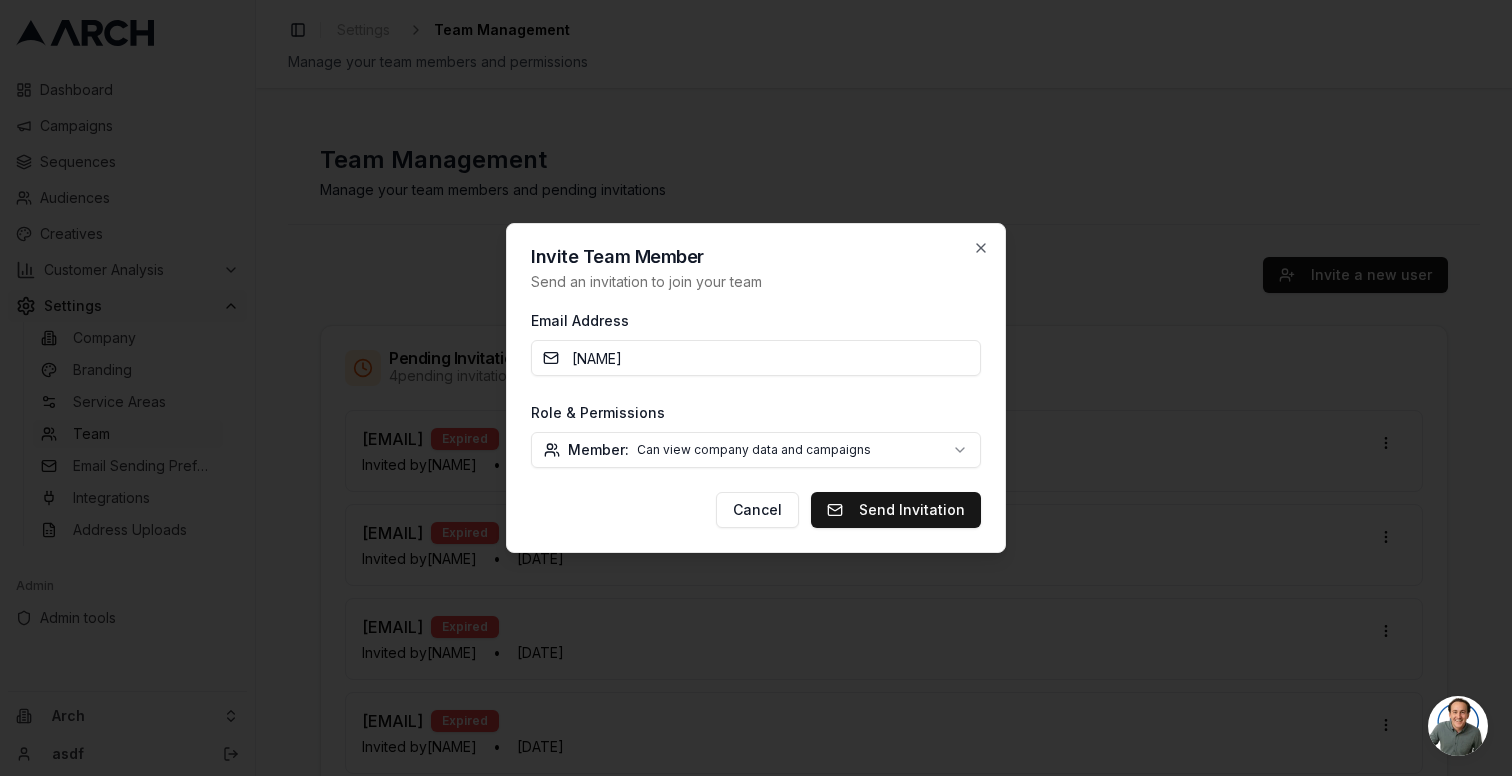 type on "[EMAIL]" 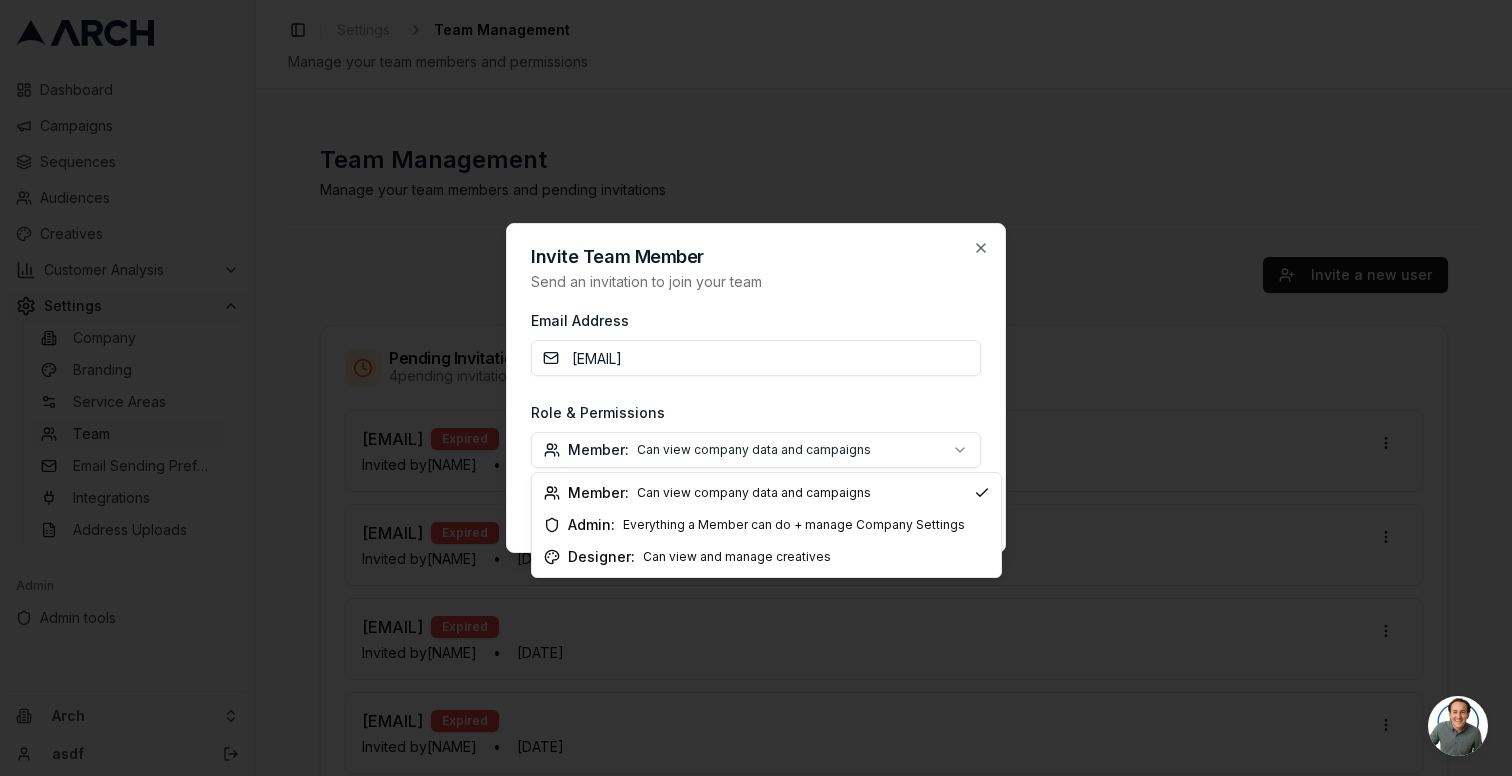 click on "Dashboard Campaigns Sequences Audiences Creatives Customer Analysis Settings Company Branding Service Areas Team Email Sending Preferences Integrations Address Uploads Admin Admin tools Arch asdf Toggle Sidebar Settings Team Management Manage your team members and permissions Team Management Manage your team members and pending invitations Invite a new user Pending Invitations 4 pending invitations [EMAIL] Expired Invited by [NAME] • [DATE] [EMAIL] Expired Invited by [NAME] • [DATE] [EMAIL] Expired Invited by [NAME] • [DATE] [EMAIL] Expired Invited by [NAME] • [DATE] Team Members 6 active team members [NAME] [EMAIL] Member Joined [DATE] [NAME] [EMAIL] Member Joined [DATE] asdf [EMAIL] Member Joined [DATE] [EMAIL] [EMAIL] Member Joined [DATE] [FIRST] [LAST] [EMAIL] Member Joined [DATE] test [EMAIL] Member Joined" at bounding box center [756, 388] 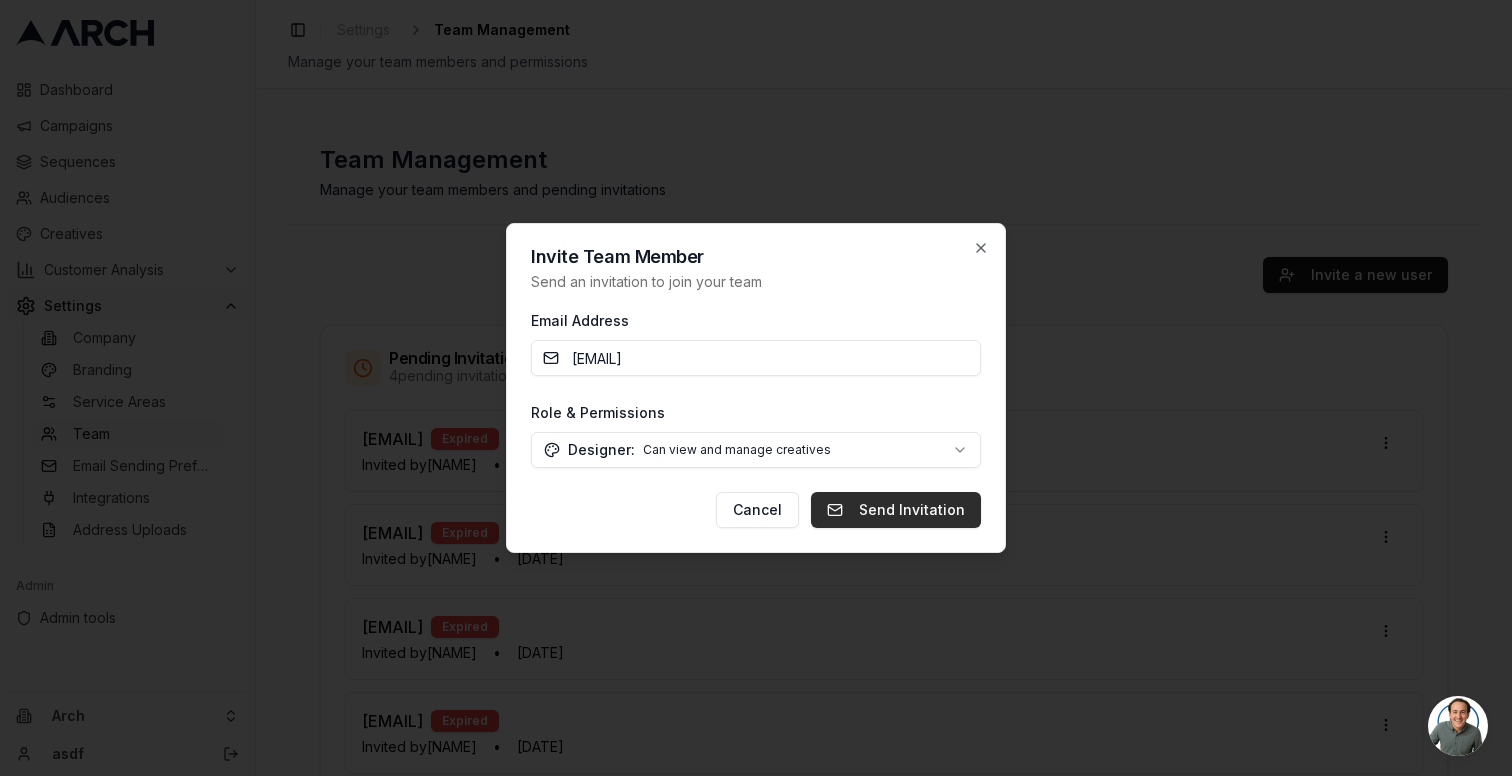 click on "Send Invitation" at bounding box center [896, 510] 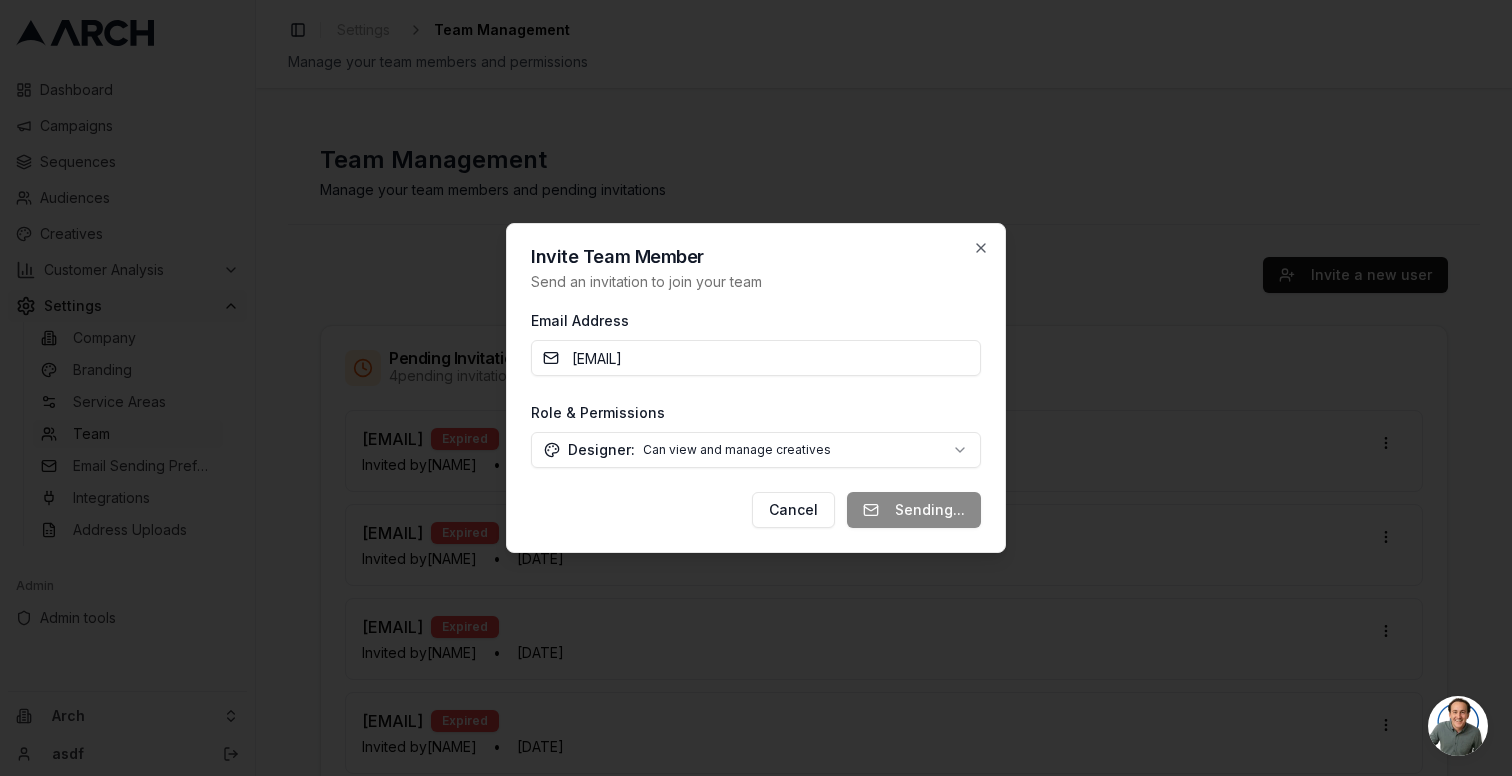 type 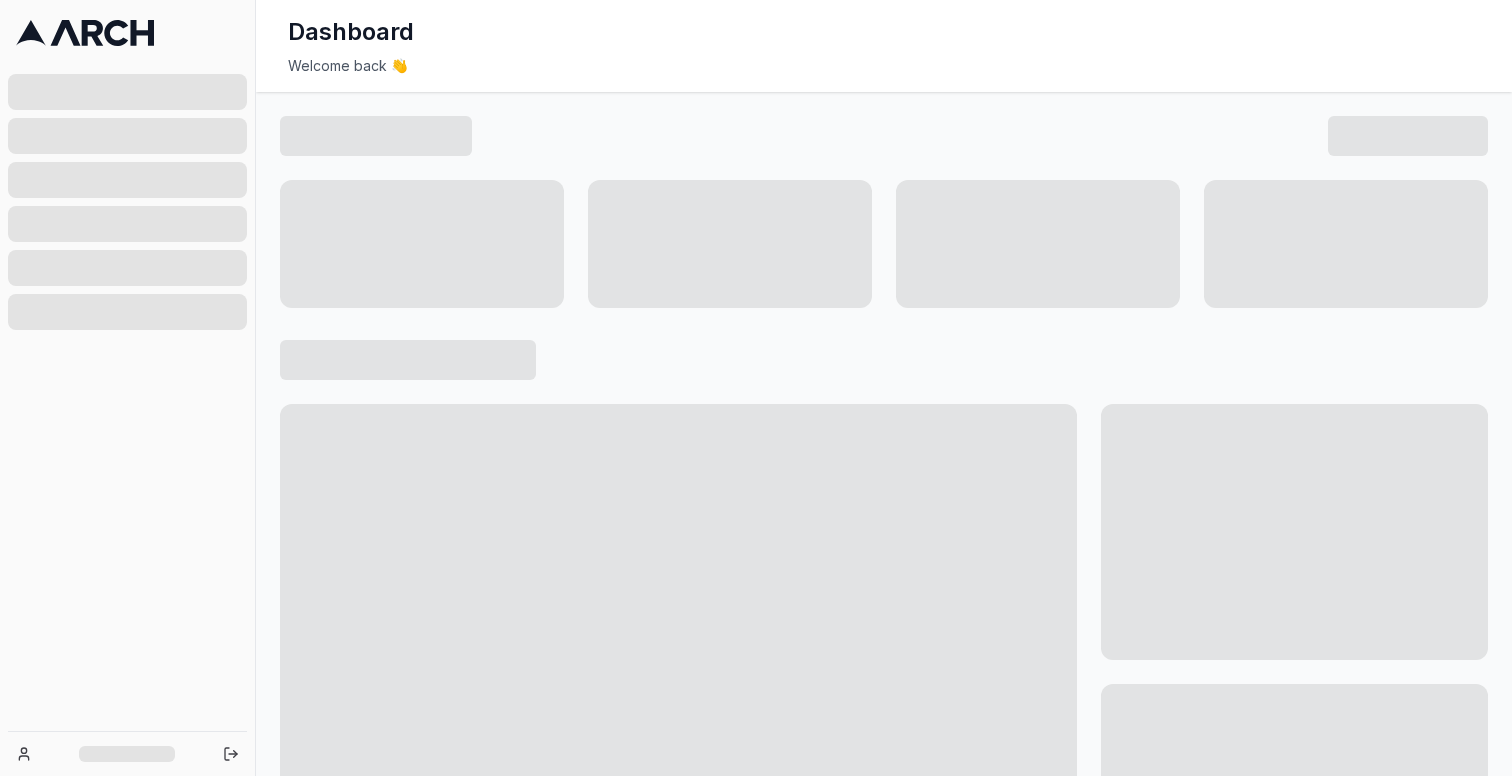 scroll, scrollTop: 0, scrollLeft: 0, axis: both 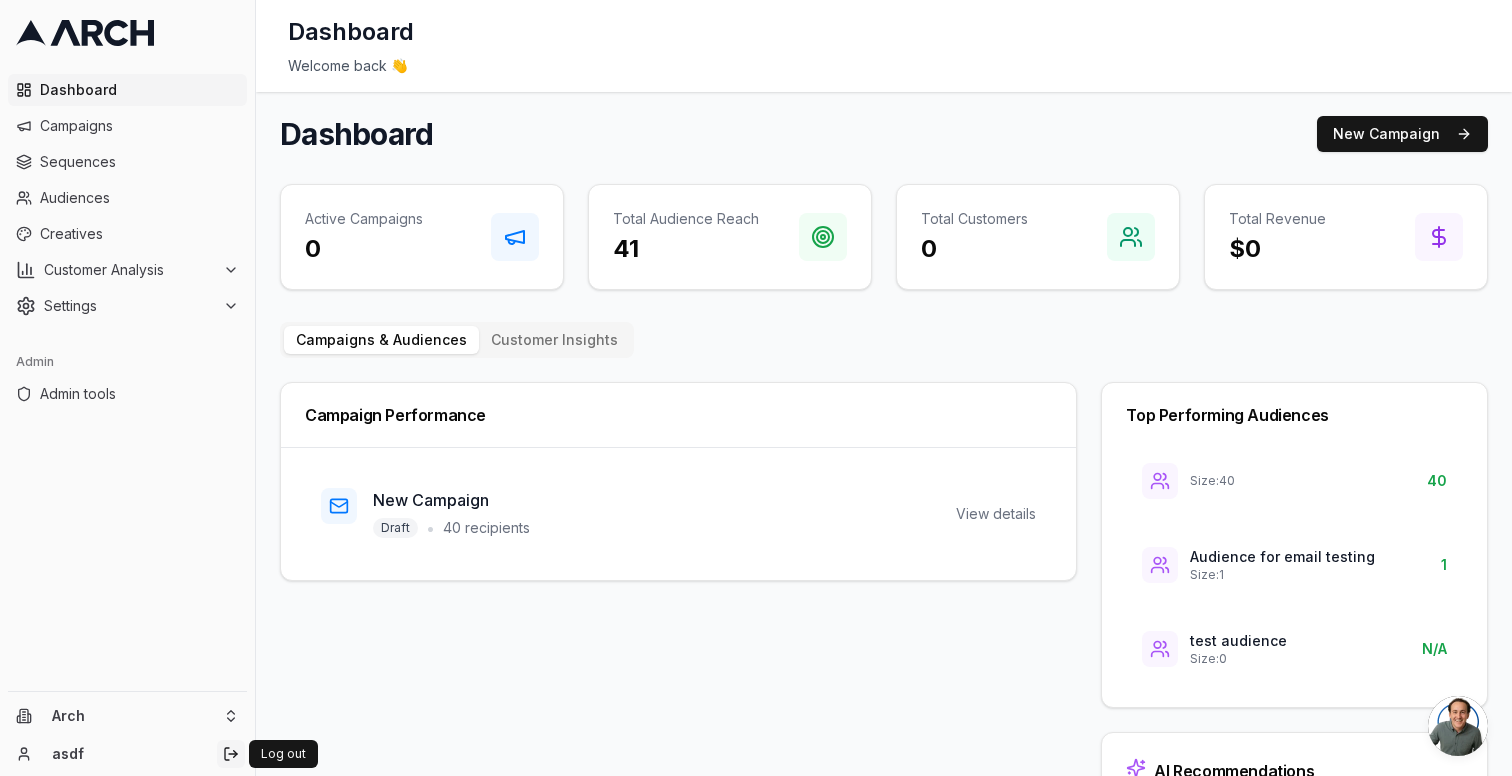 click 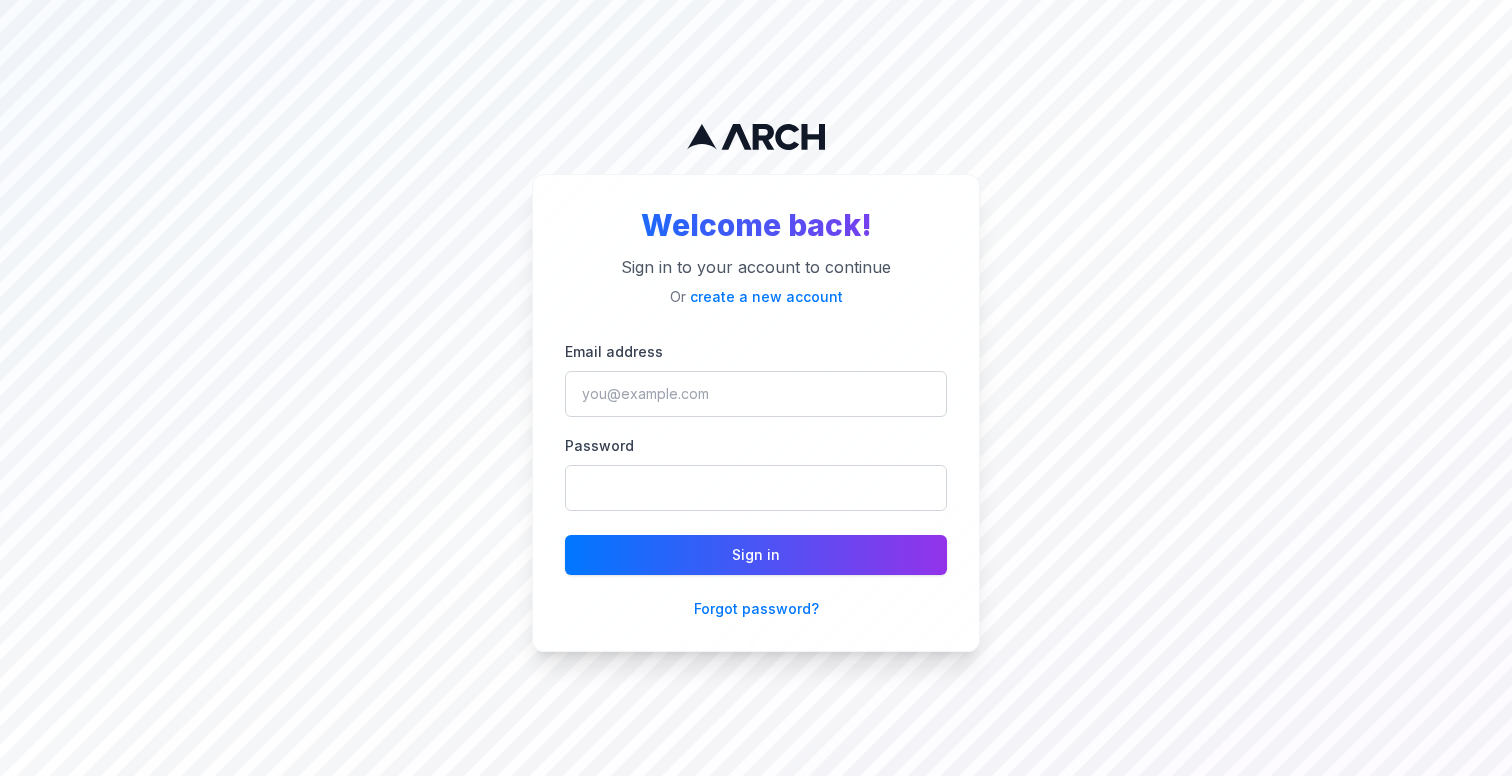 scroll, scrollTop: 0, scrollLeft: 0, axis: both 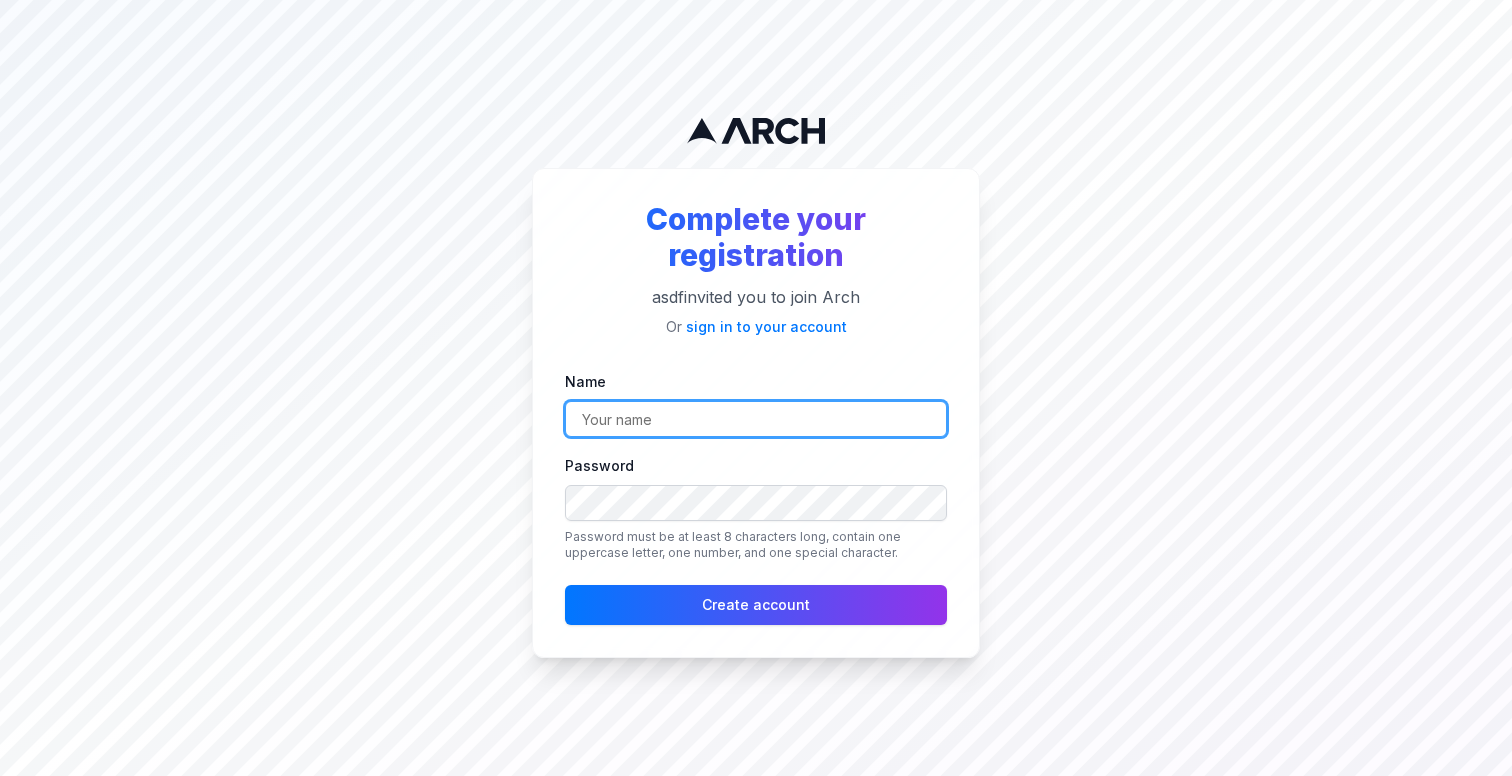 click on "Name" at bounding box center [756, 419] 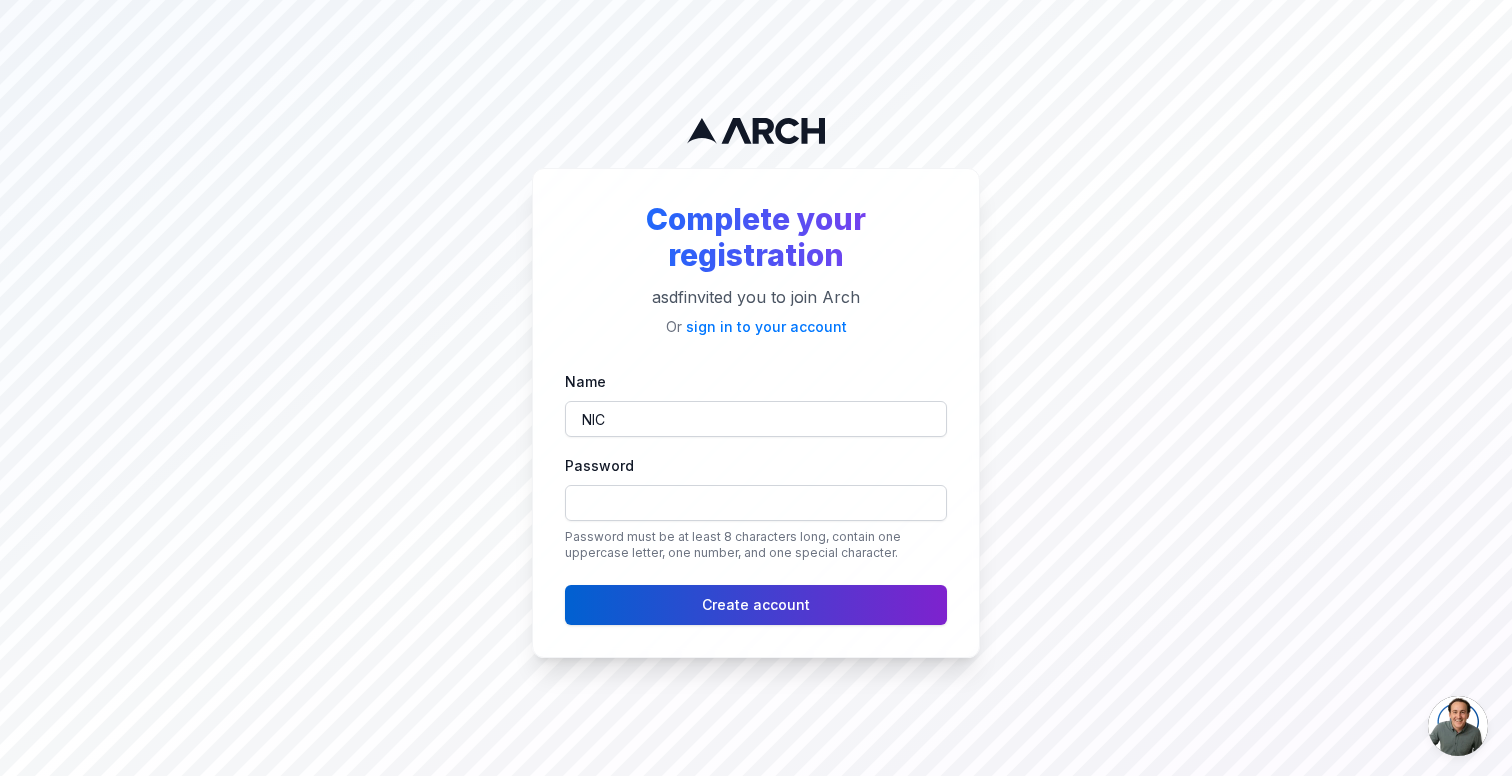 click on "Create account" at bounding box center [756, 605] 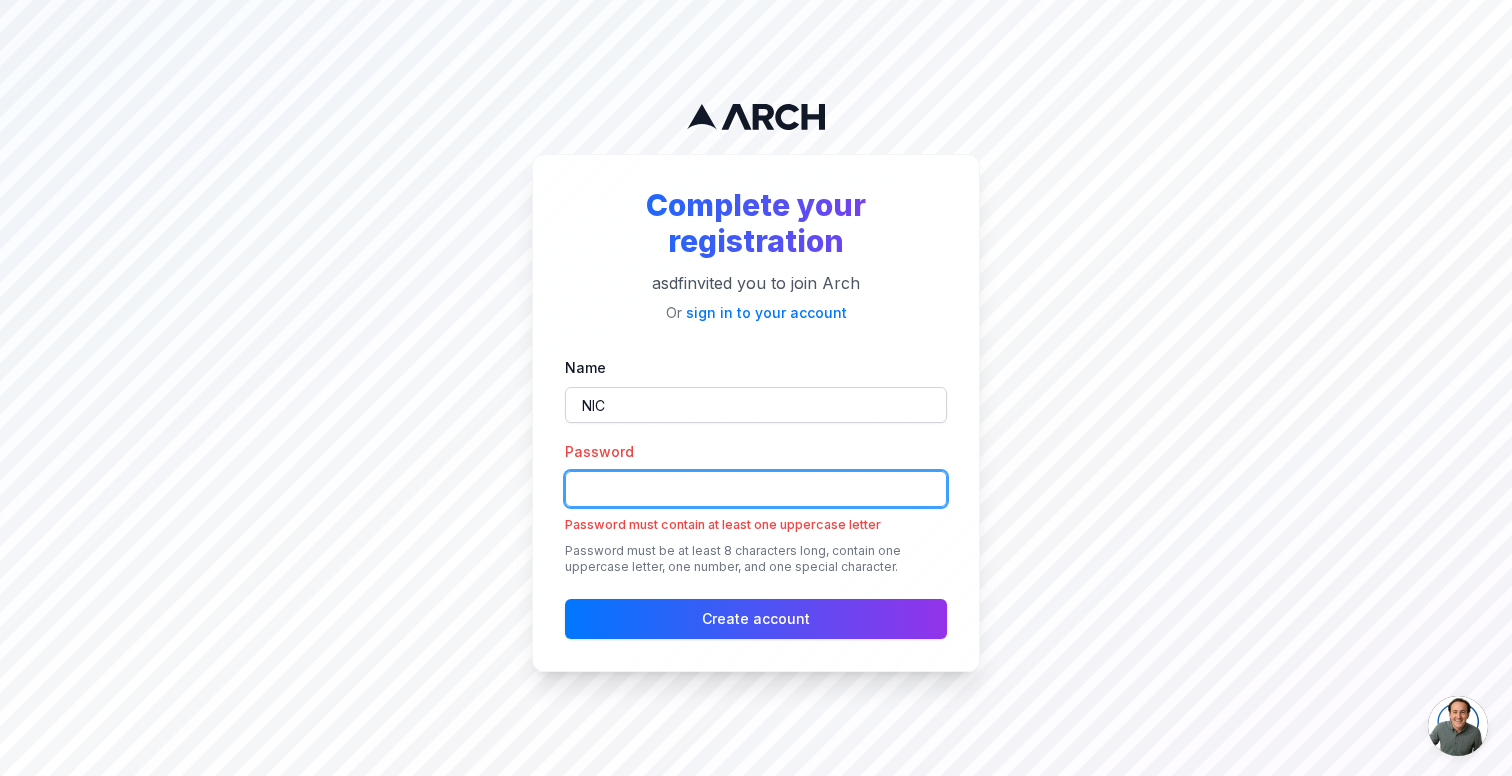 click on "Complete your registration asdf  invited you to join   Arch Or   sign in to your account Name NIC Password Password must contain at least one uppercase letter Password must be at least 8 characters long, contain one uppercase letter, one number, and one special character. Create account" at bounding box center [756, 388] 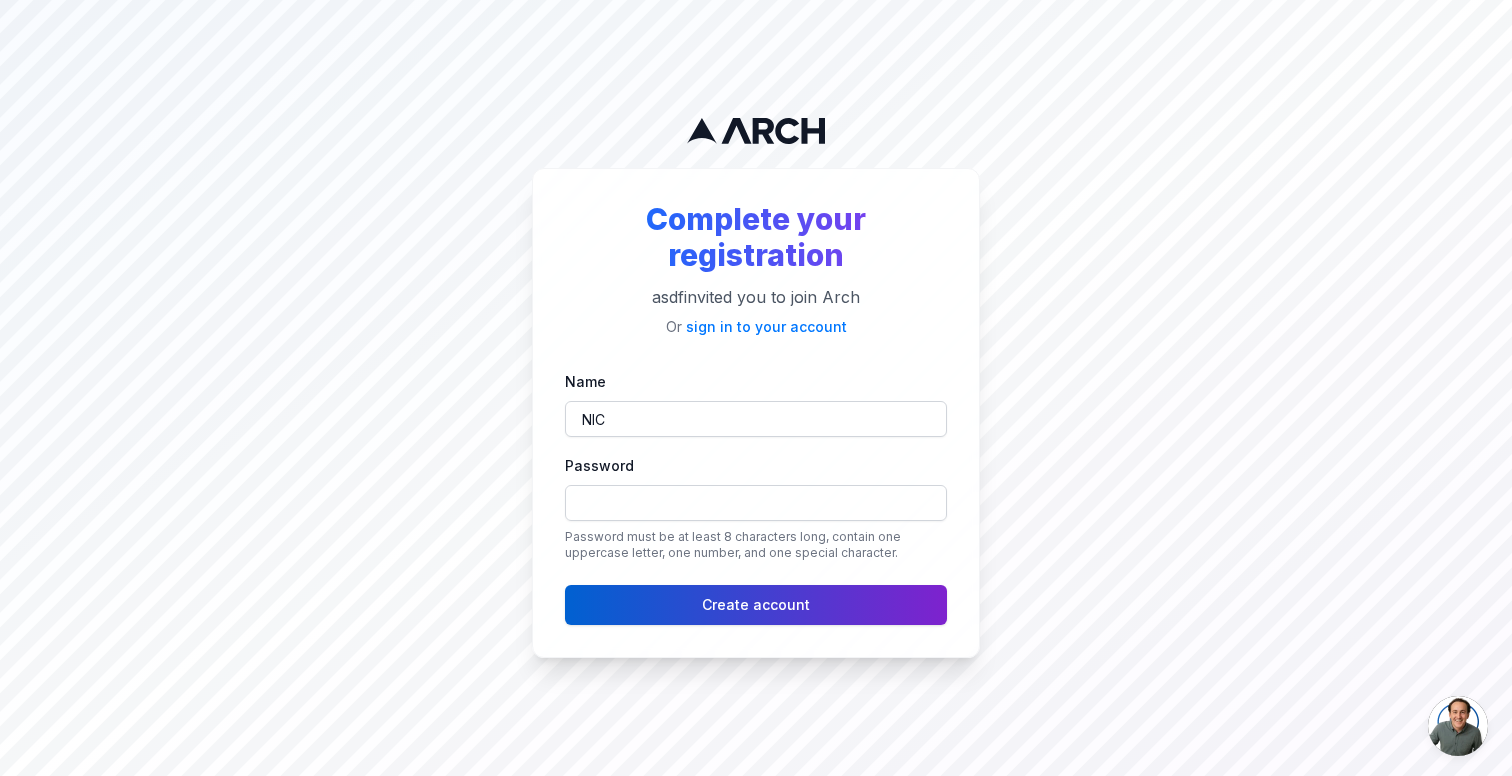 click on "Create account" at bounding box center [756, 605] 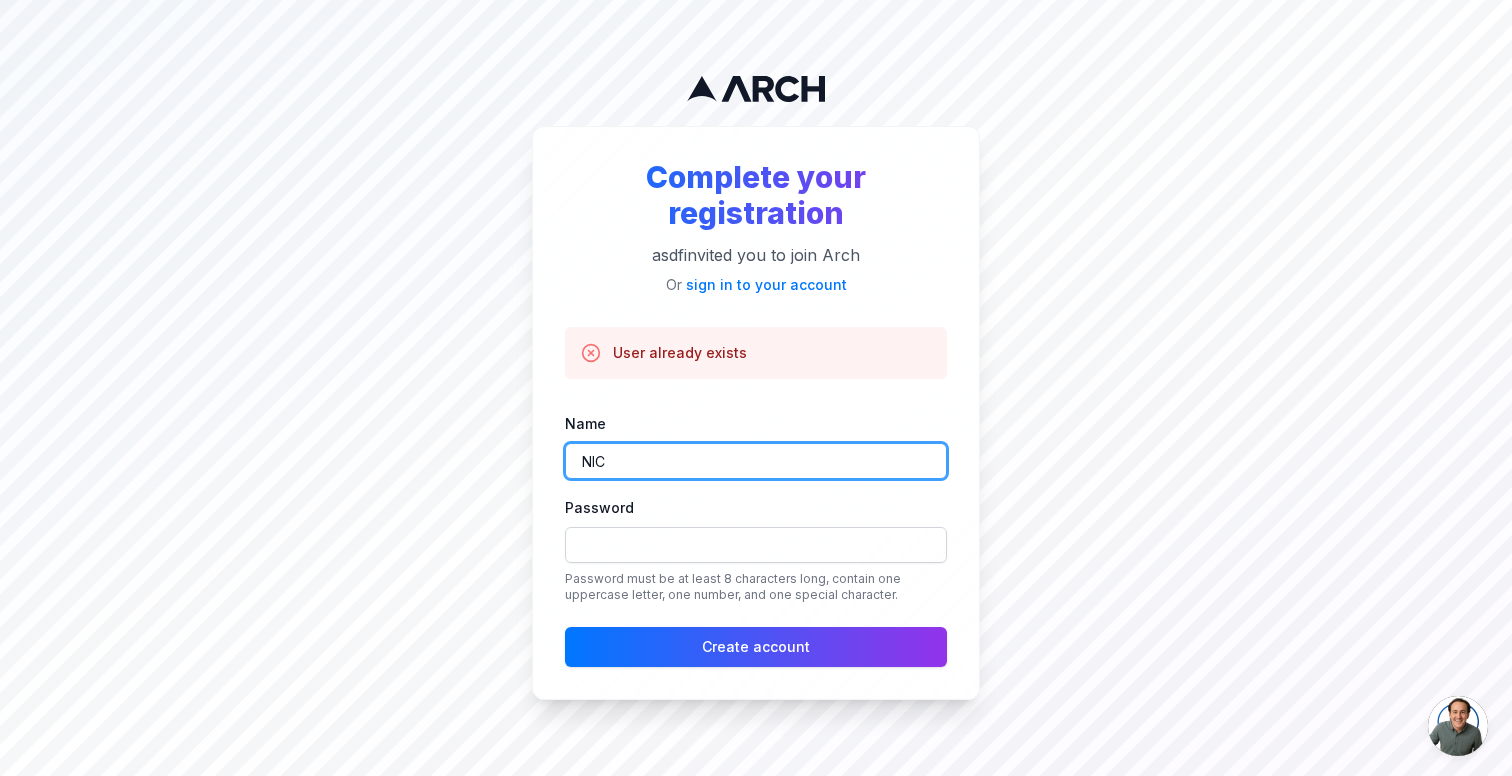 click on "NIC" at bounding box center (756, 461) 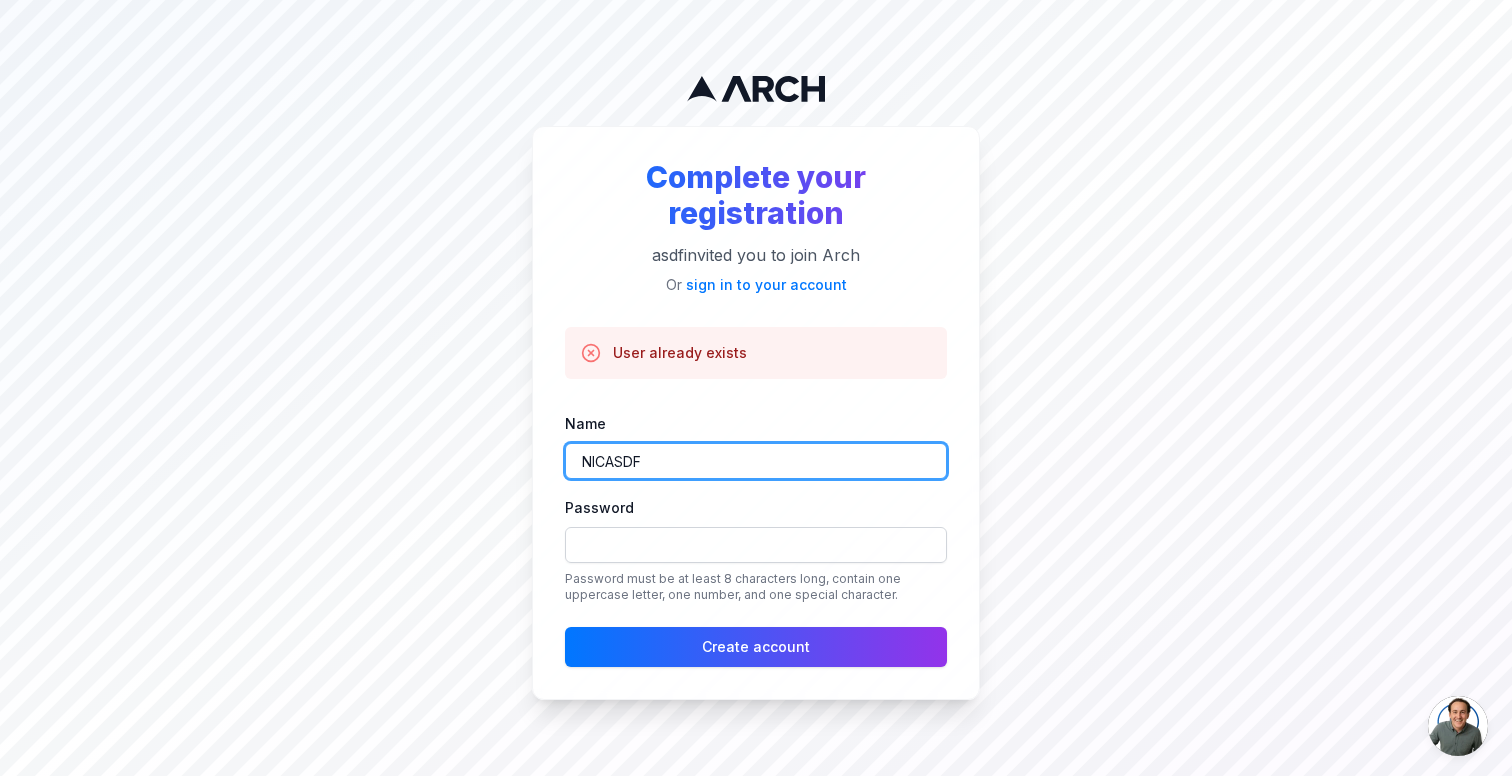 type on "NICASDF" 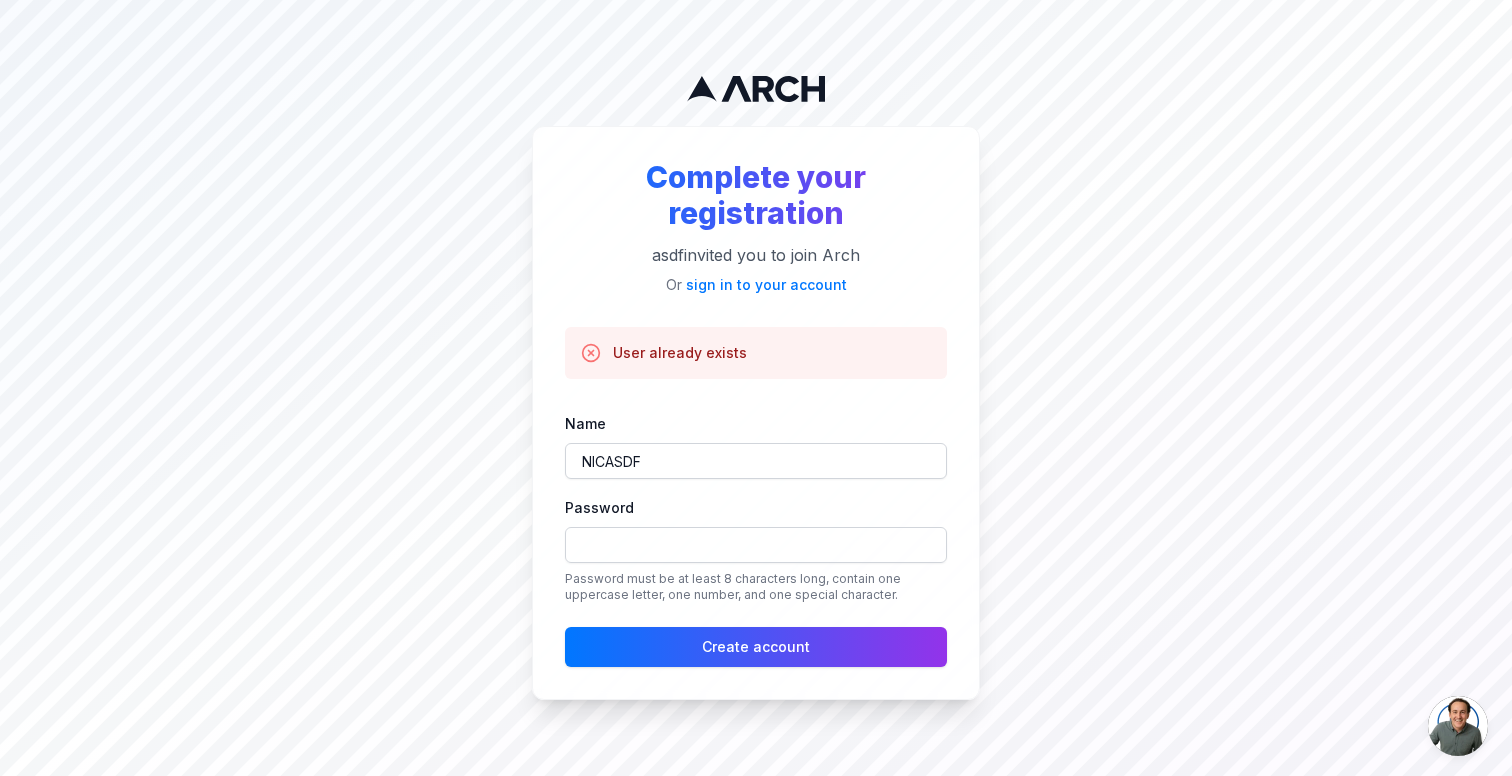 click on "Complete your registration asdf  invited you to join   Arch Or   sign in to your account User already exists Name NICASDF Password Password must be at least 8 characters long, contain one uppercase letter, one number, and one special character. Create account" at bounding box center (756, 413) 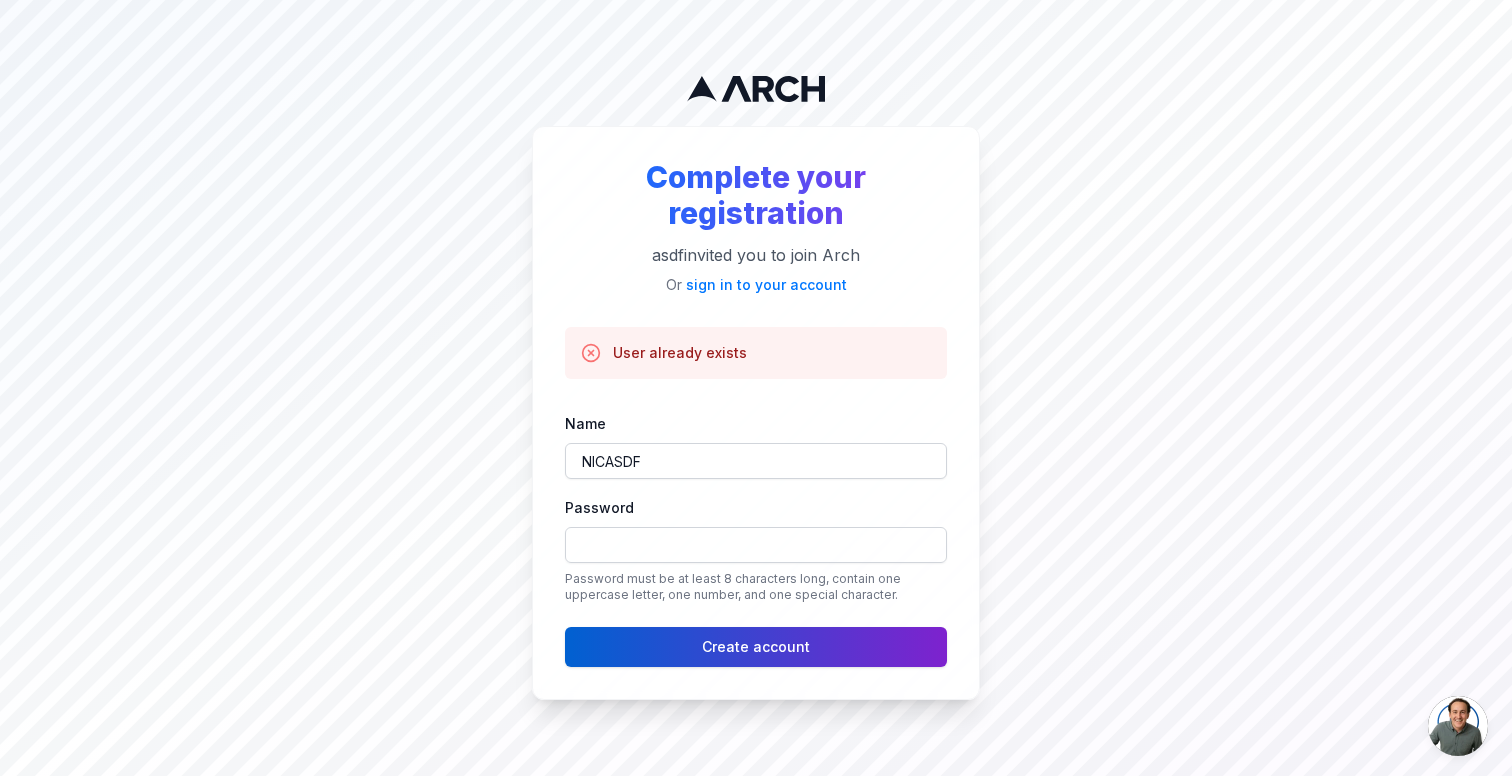 click on "Create account" at bounding box center (756, 647) 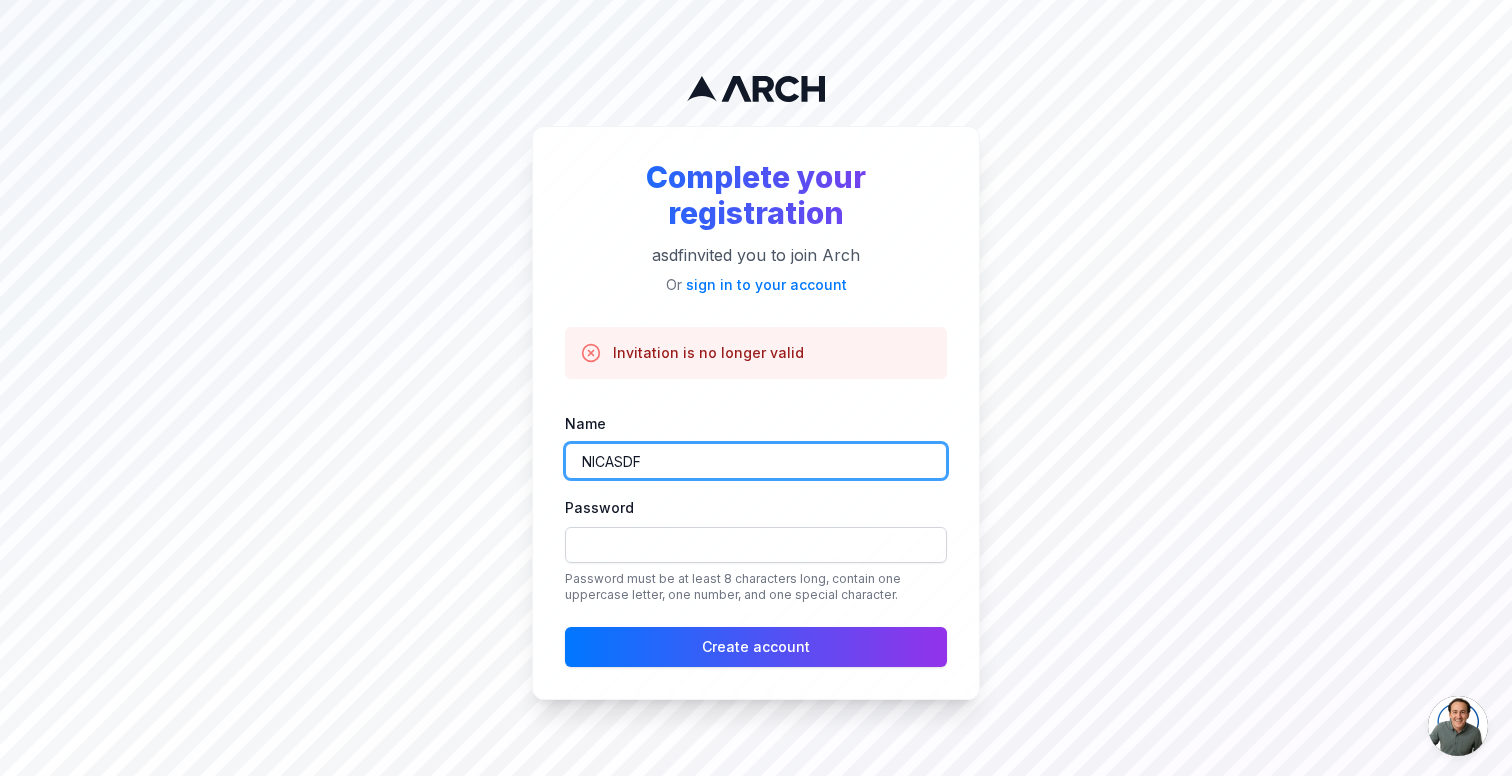 drag, startPoint x: 677, startPoint y: 458, endPoint x: 591, endPoint y: 458, distance: 86 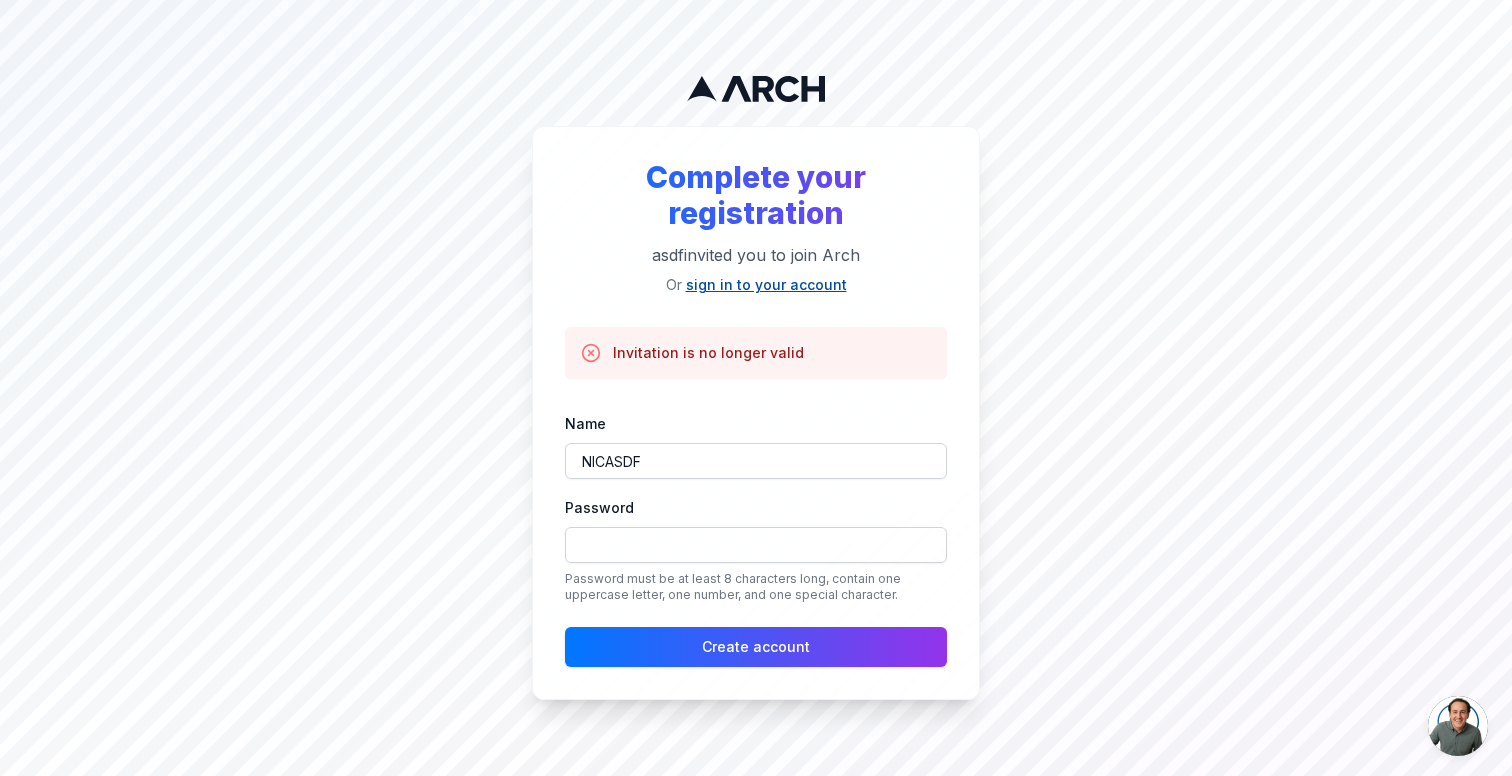 click on "sign in to your account" at bounding box center (766, 284) 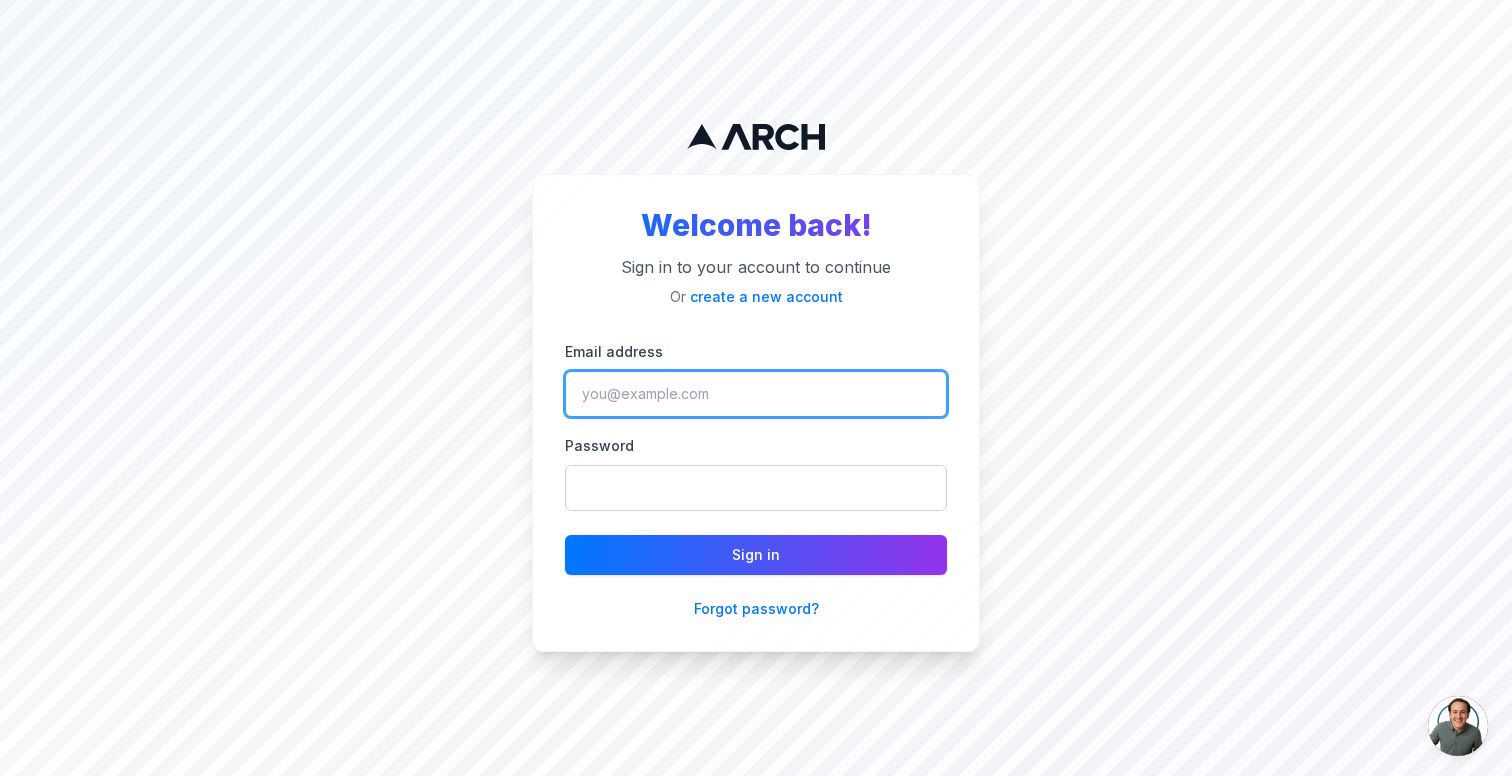 click on "Email address" at bounding box center [756, 394] 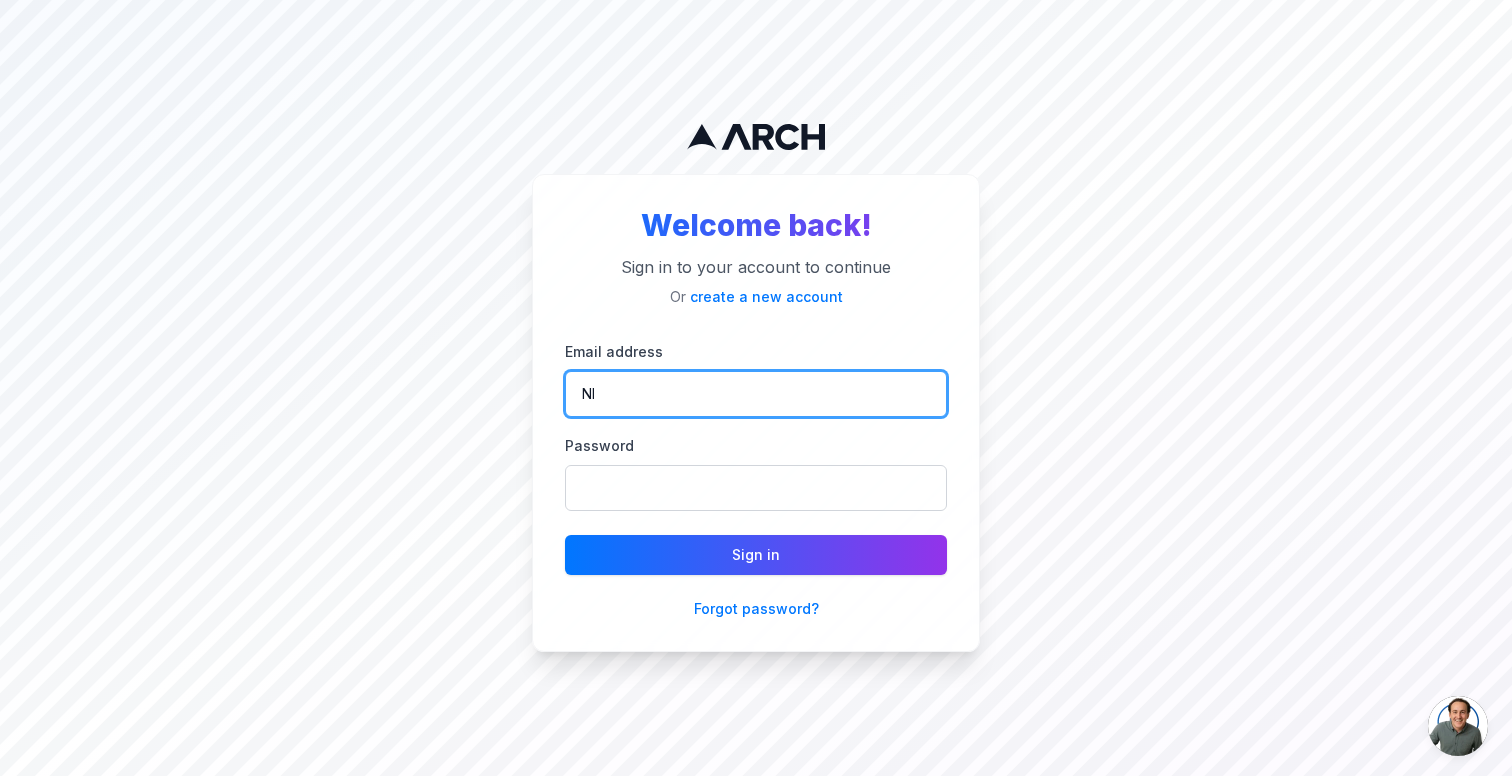 type on "N" 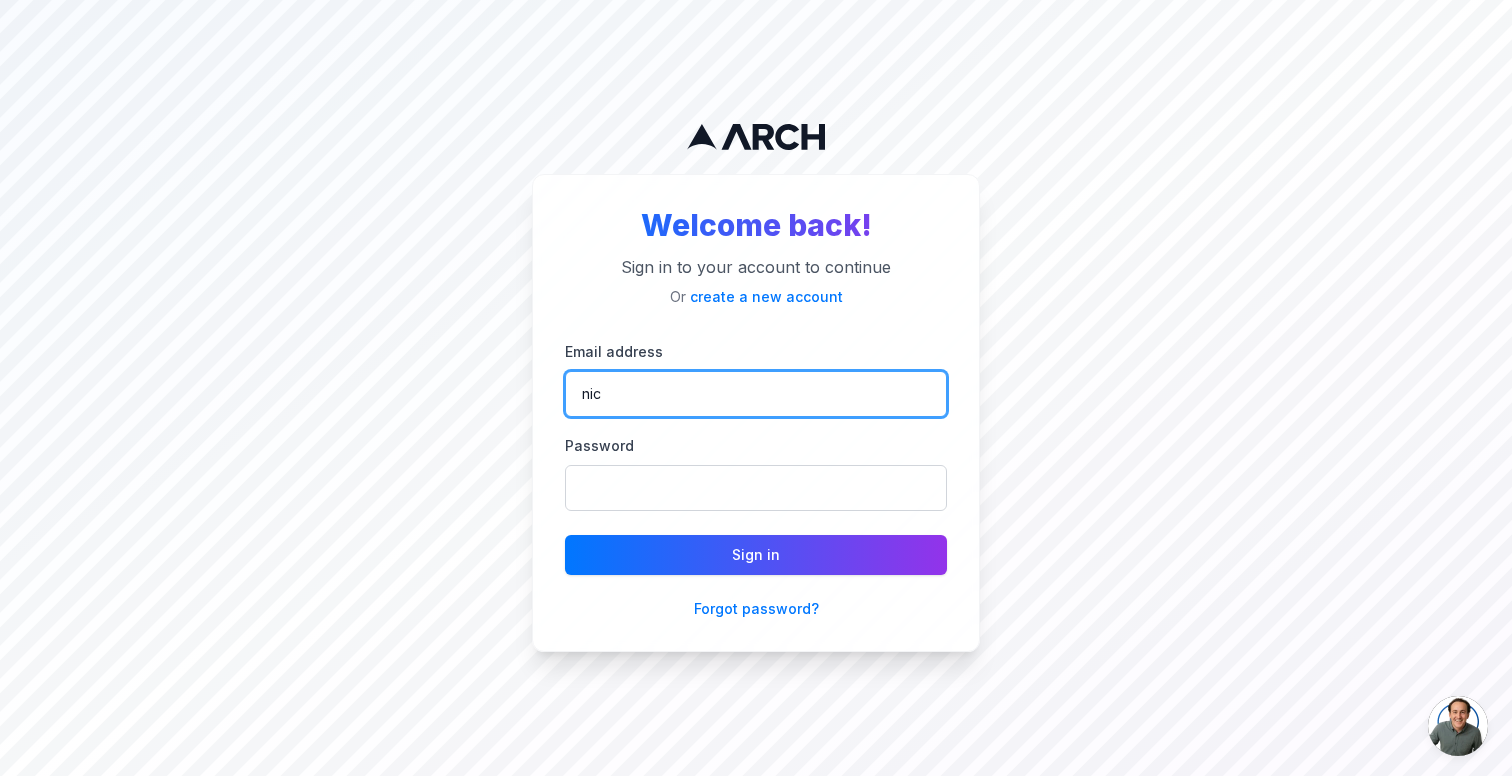 type on "[EMAIL]" 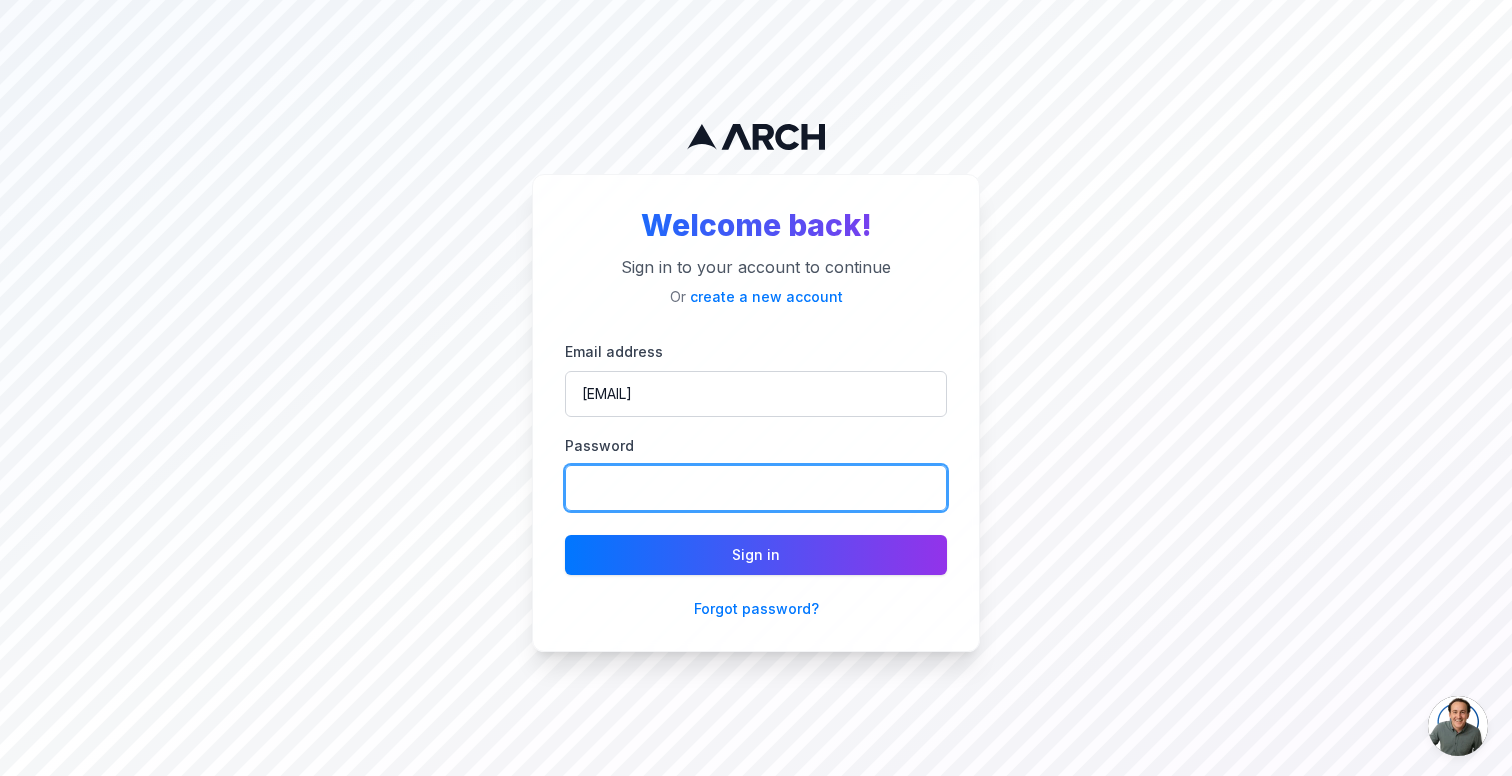 click on "Sign in" at bounding box center [756, 555] 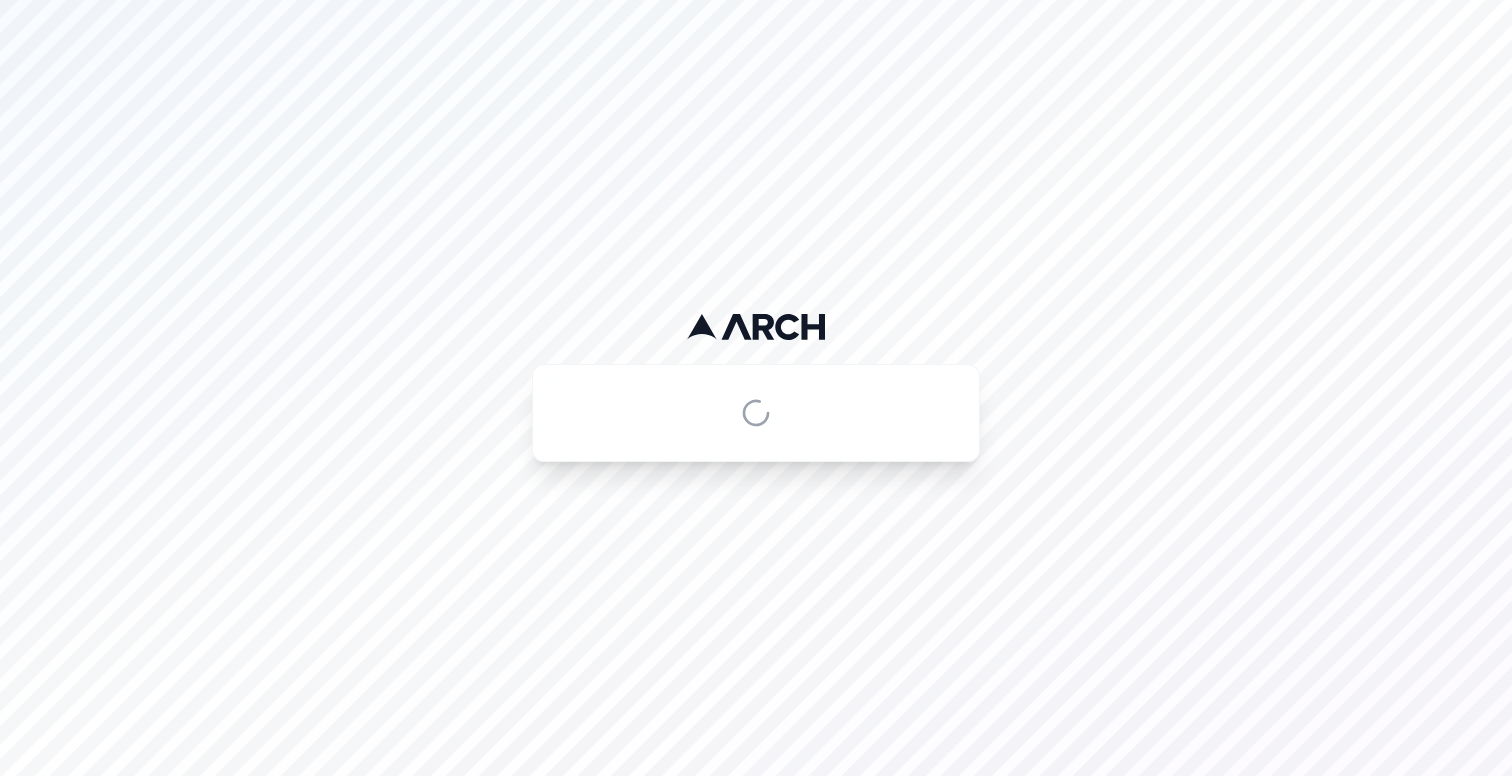 scroll, scrollTop: 0, scrollLeft: 0, axis: both 